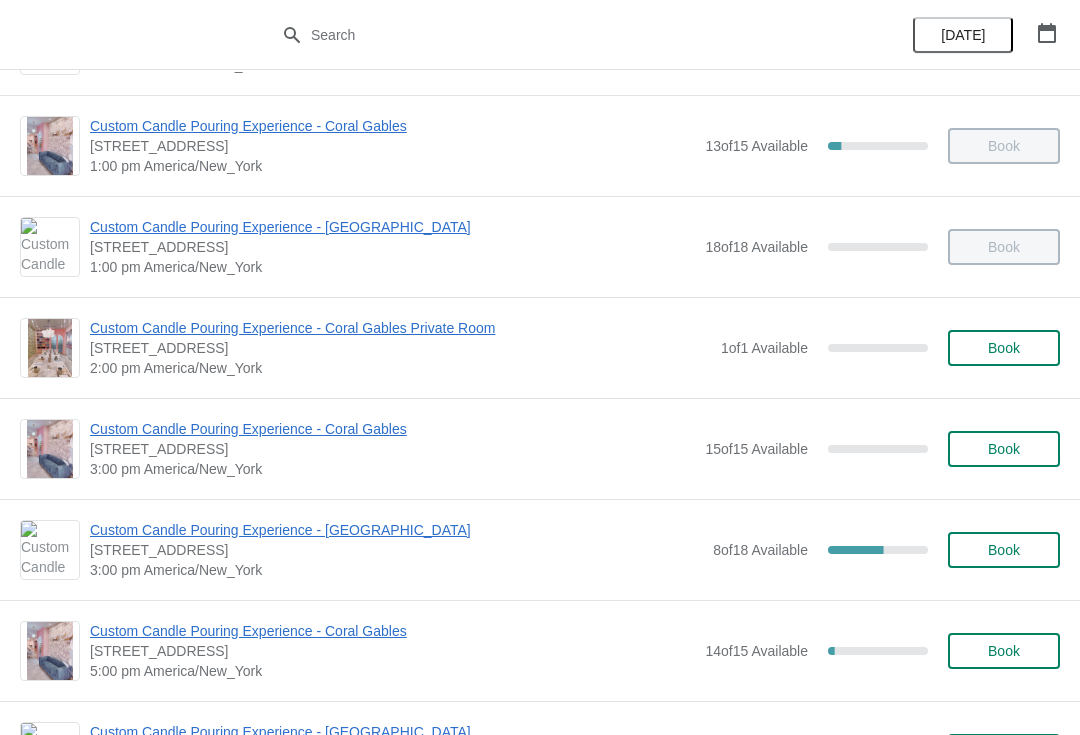 scroll, scrollTop: 421, scrollLeft: 0, axis: vertical 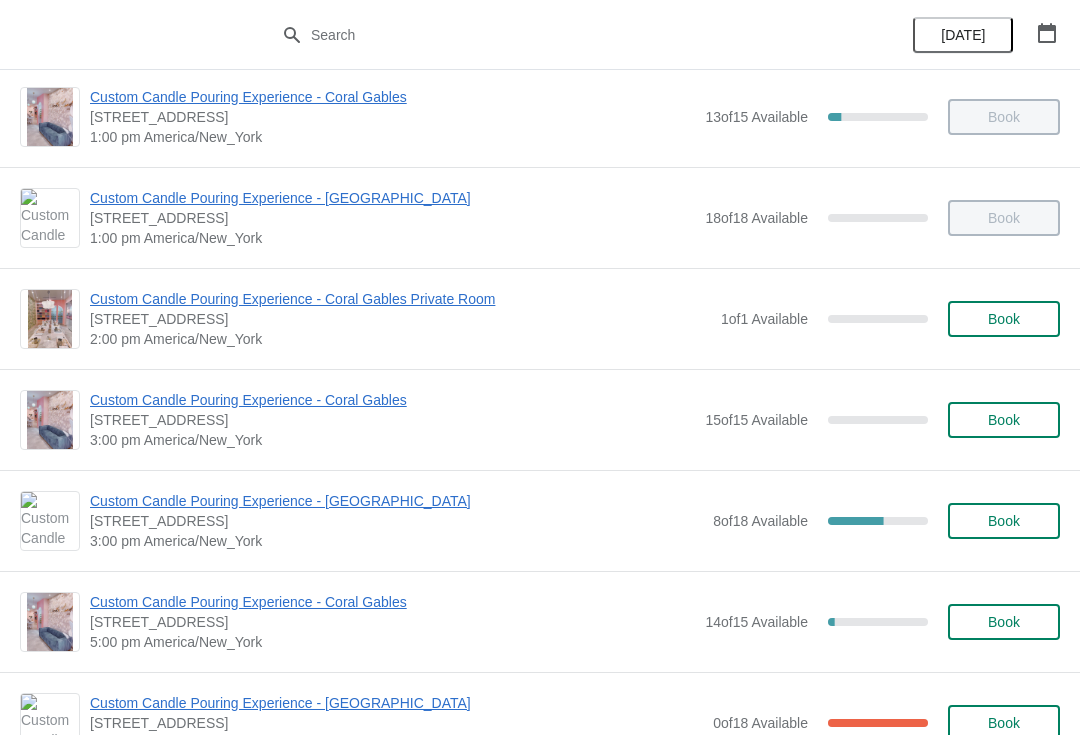 click on "Book" at bounding box center [1004, 420] 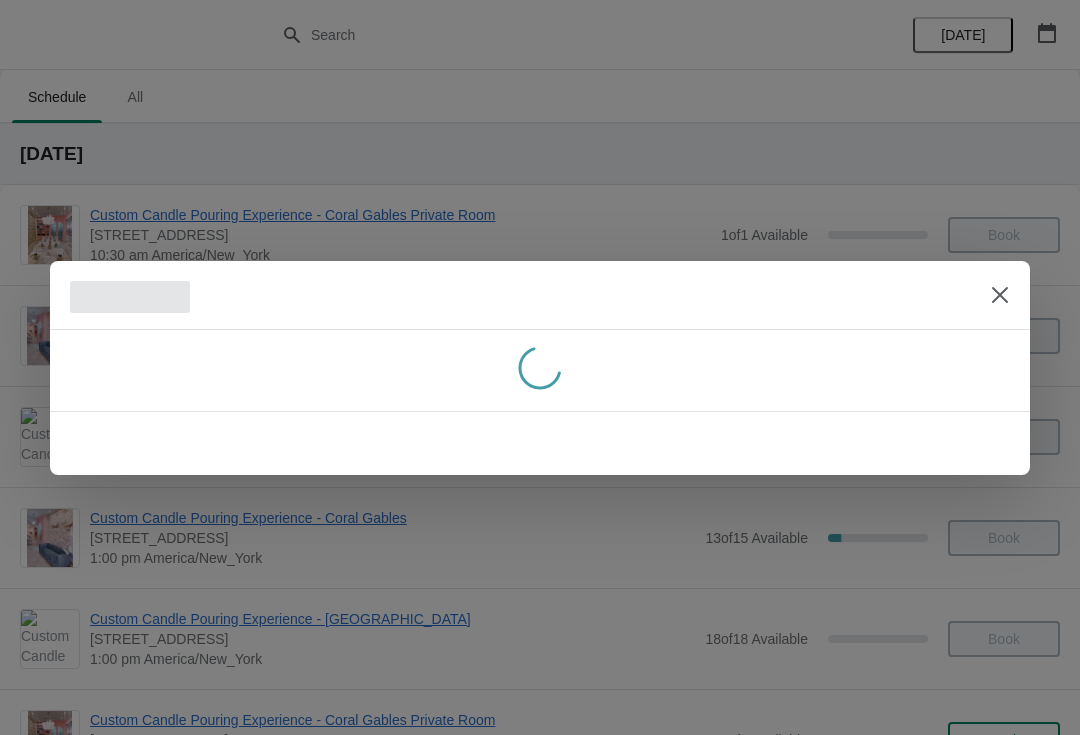scroll, scrollTop: 0, scrollLeft: 0, axis: both 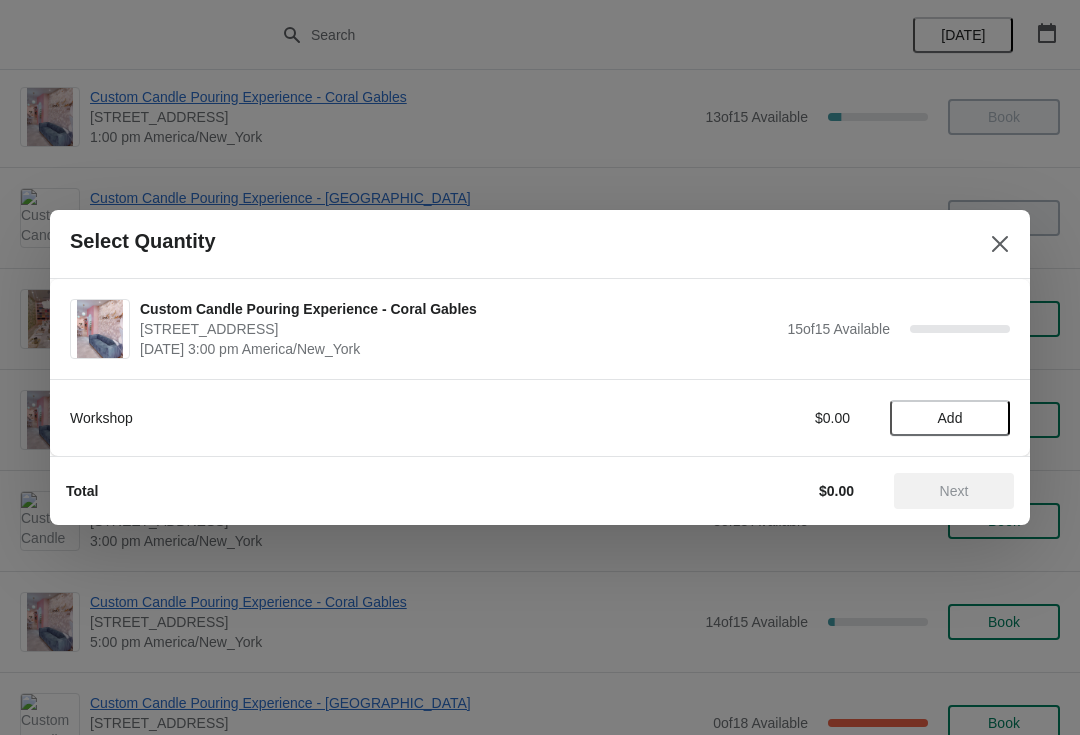 click on "Add" at bounding box center (950, 418) 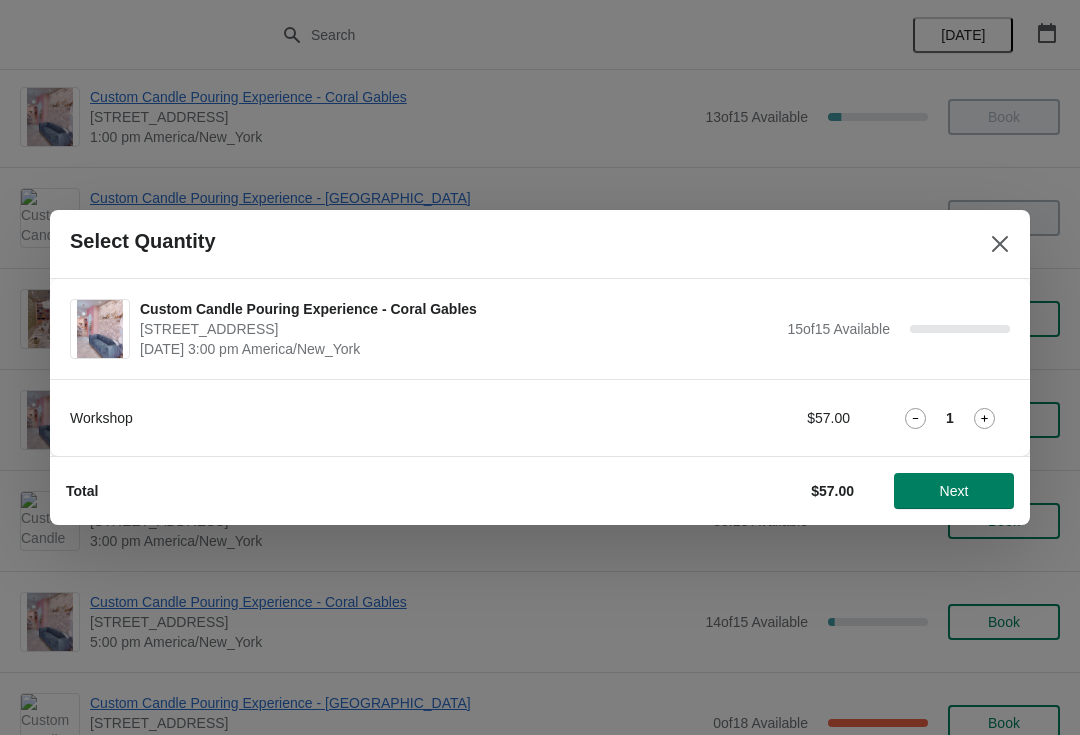 click 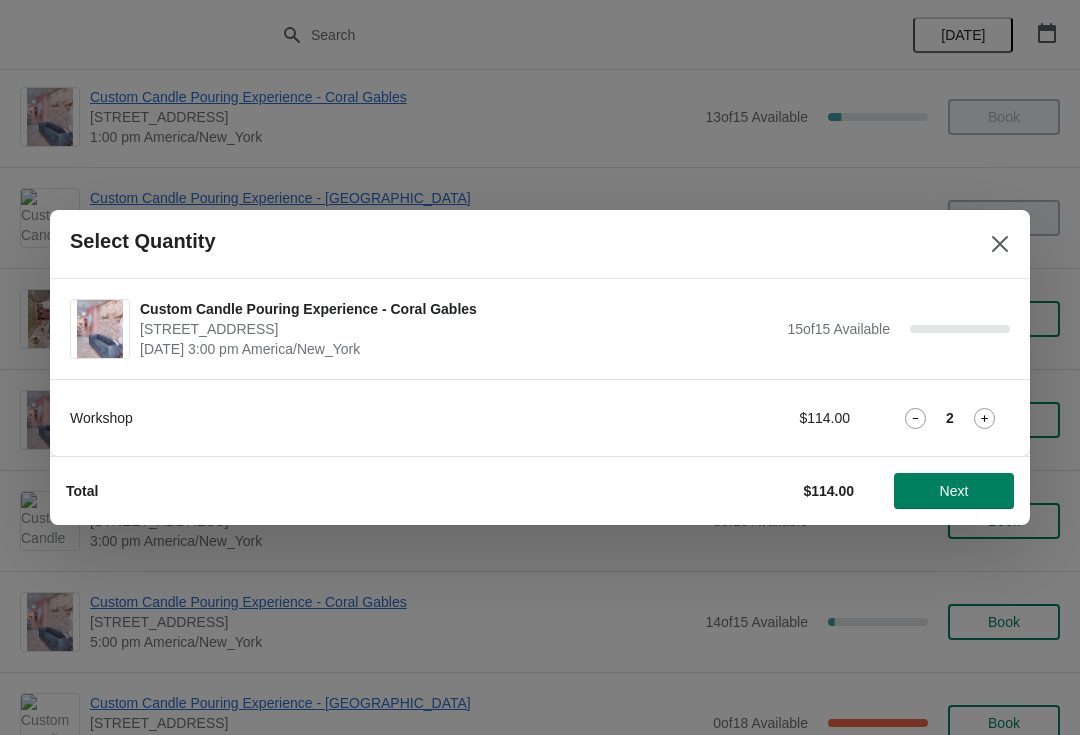 click on "Next" at bounding box center (954, 491) 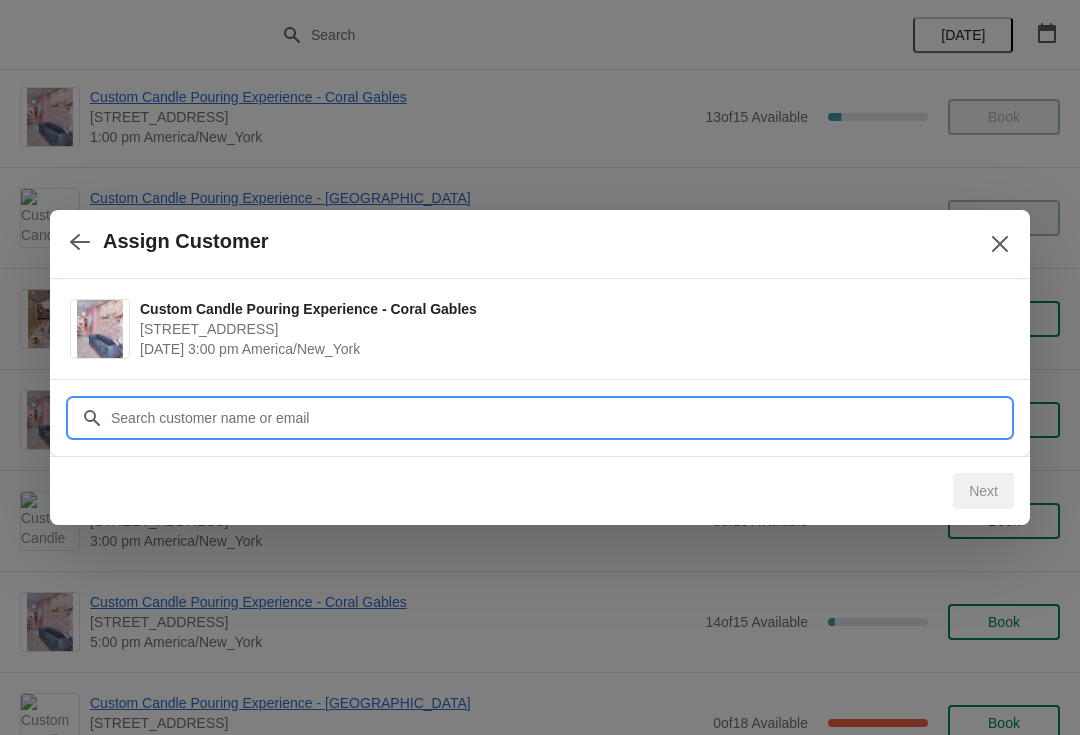 click on "Customer" at bounding box center [560, 418] 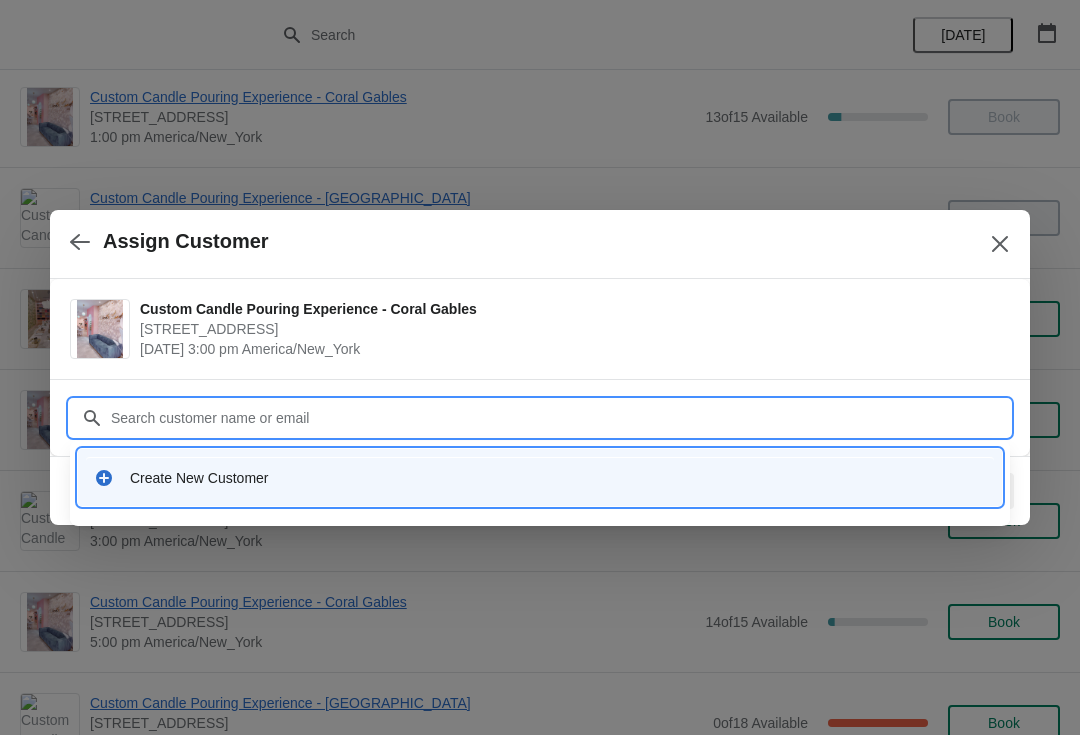 click on "Create New Customer" at bounding box center (558, 478) 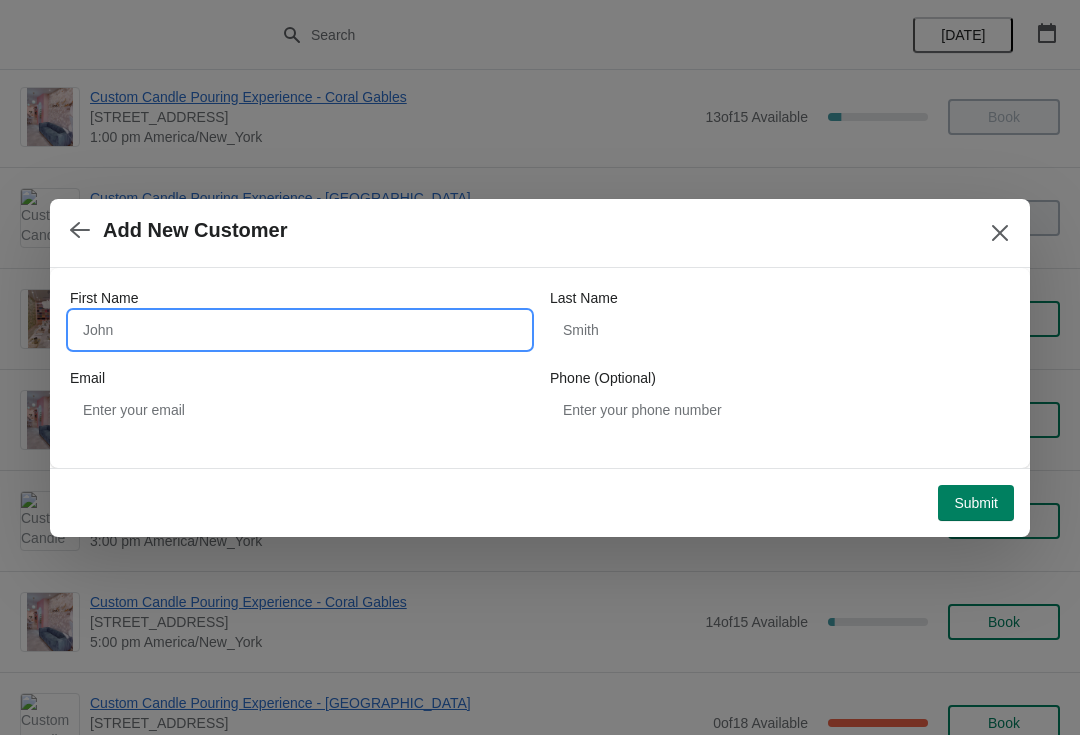 click on "First Name" at bounding box center (300, 330) 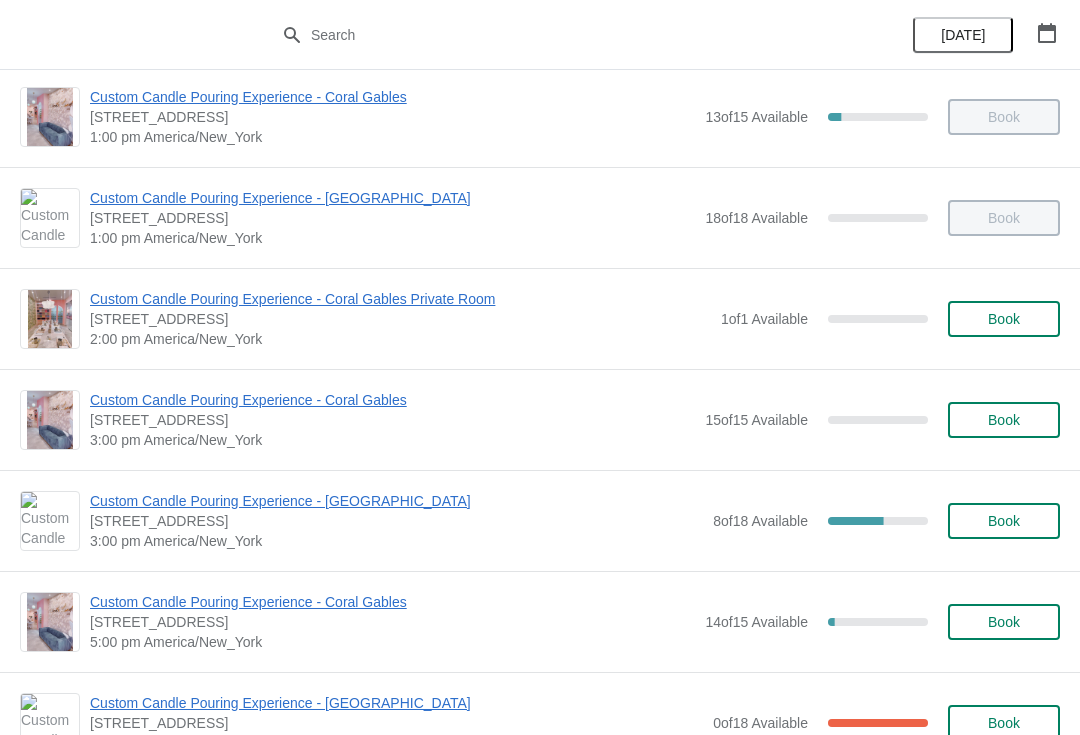 click on "Book" at bounding box center (1004, 420) 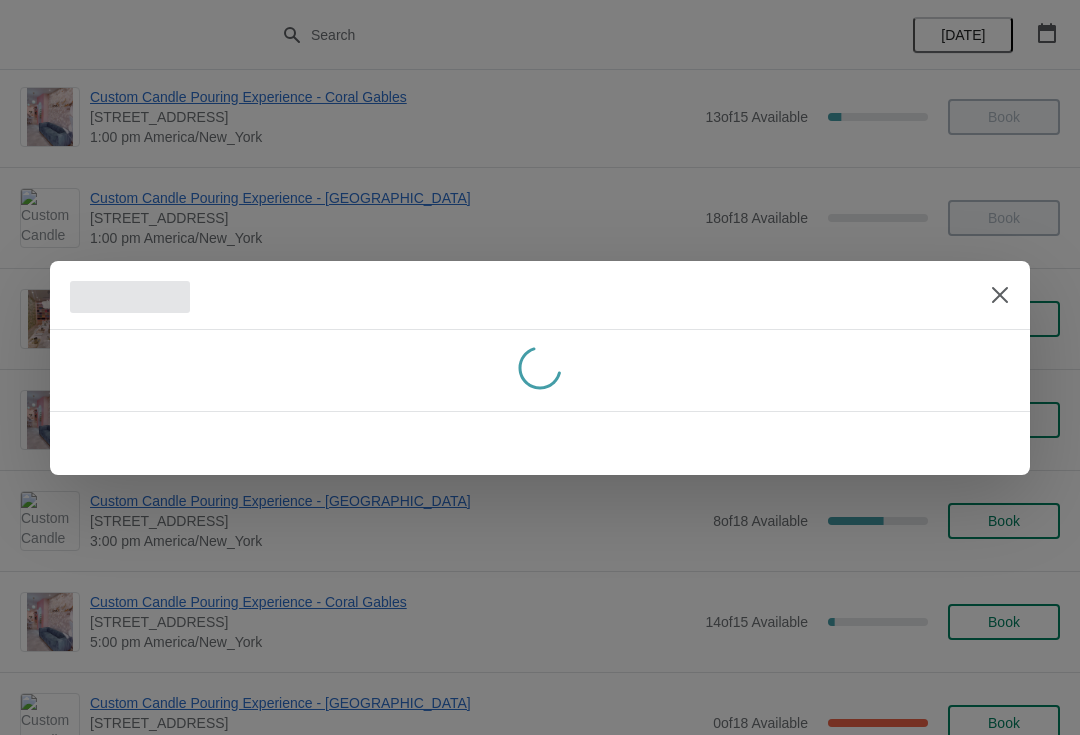 scroll, scrollTop: 0, scrollLeft: 0, axis: both 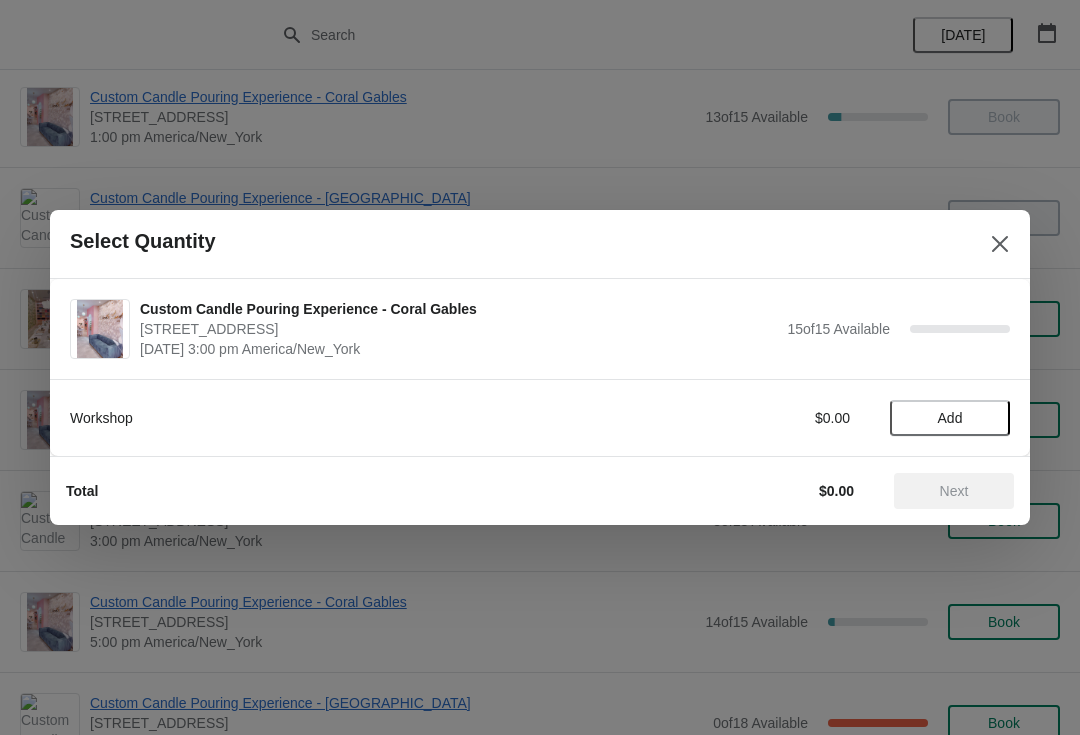 click on "Add" at bounding box center (950, 418) 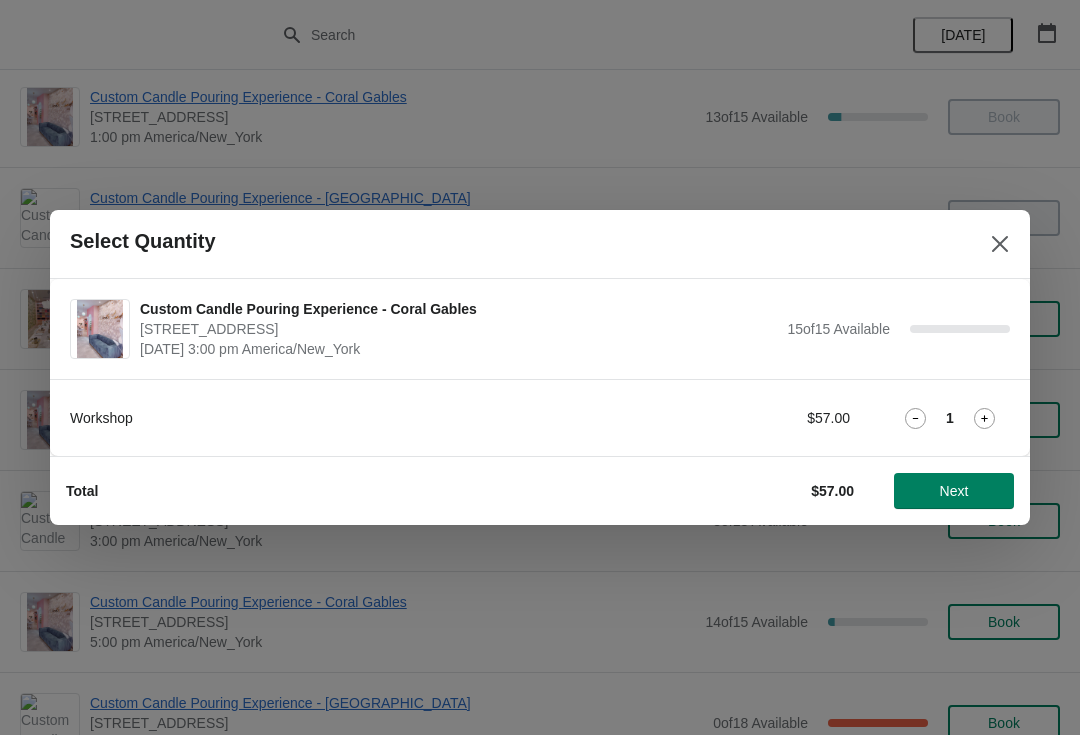 click on "Next" at bounding box center [954, 491] 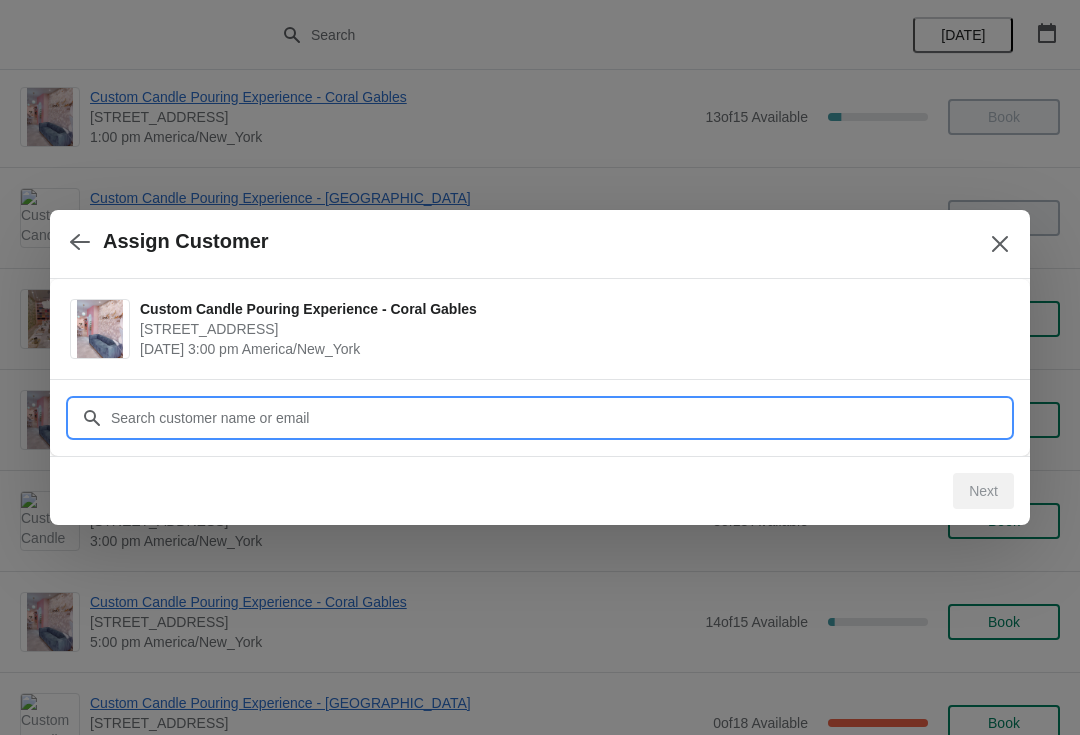 click on "Customer" at bounding box center (560, 418) 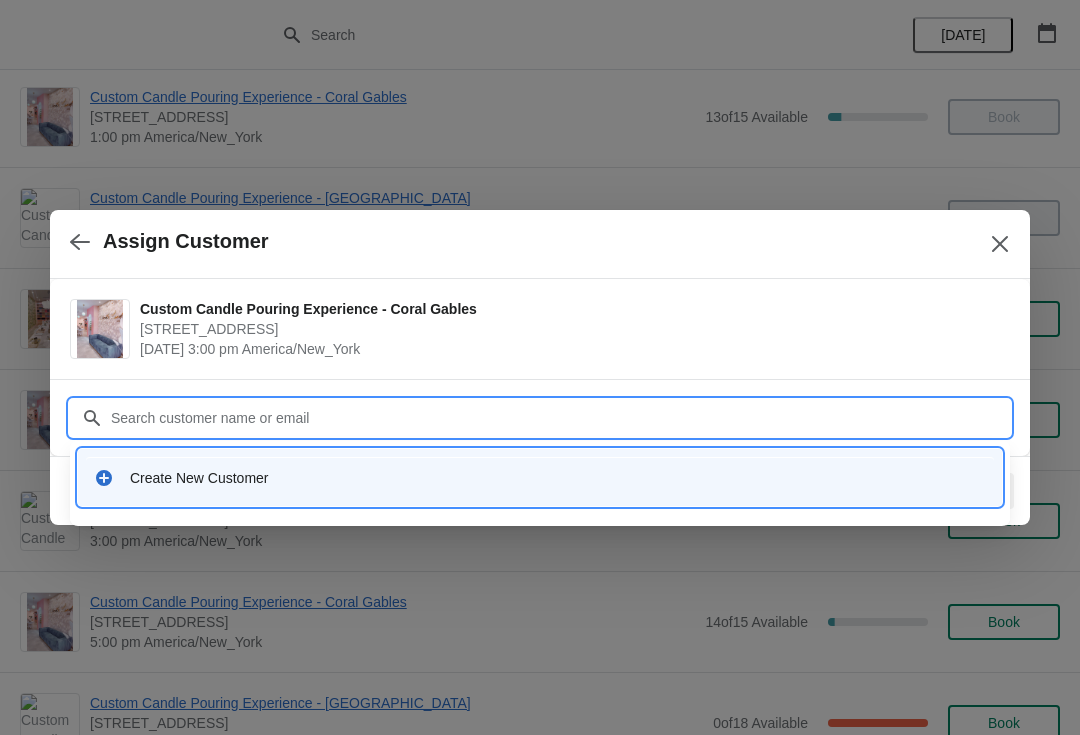 click on "Create New Customer" at bounding box center (540, 477) 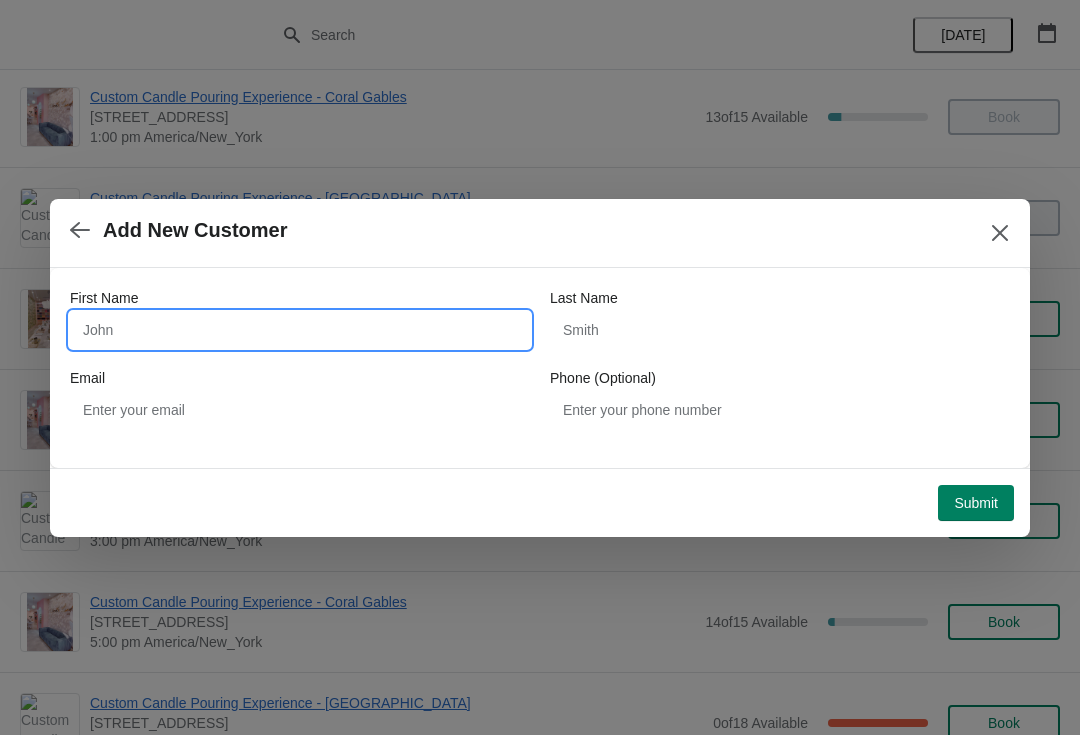click on "First Name" at bounding box center [300, 330] 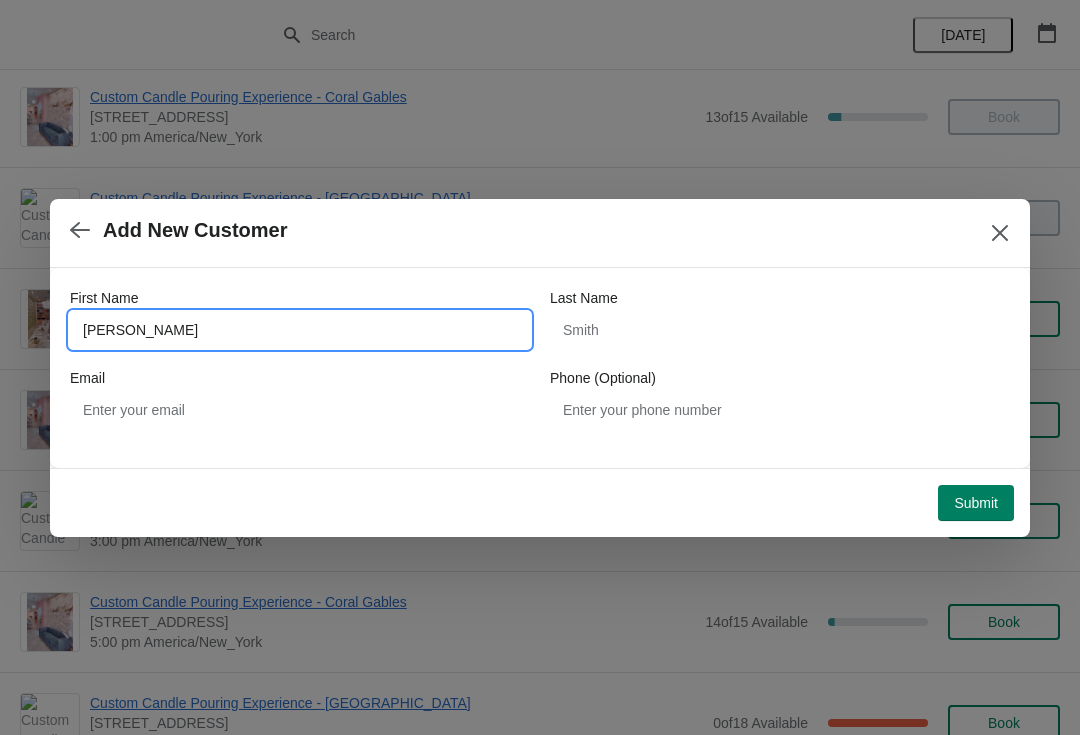 type on "Julietta" 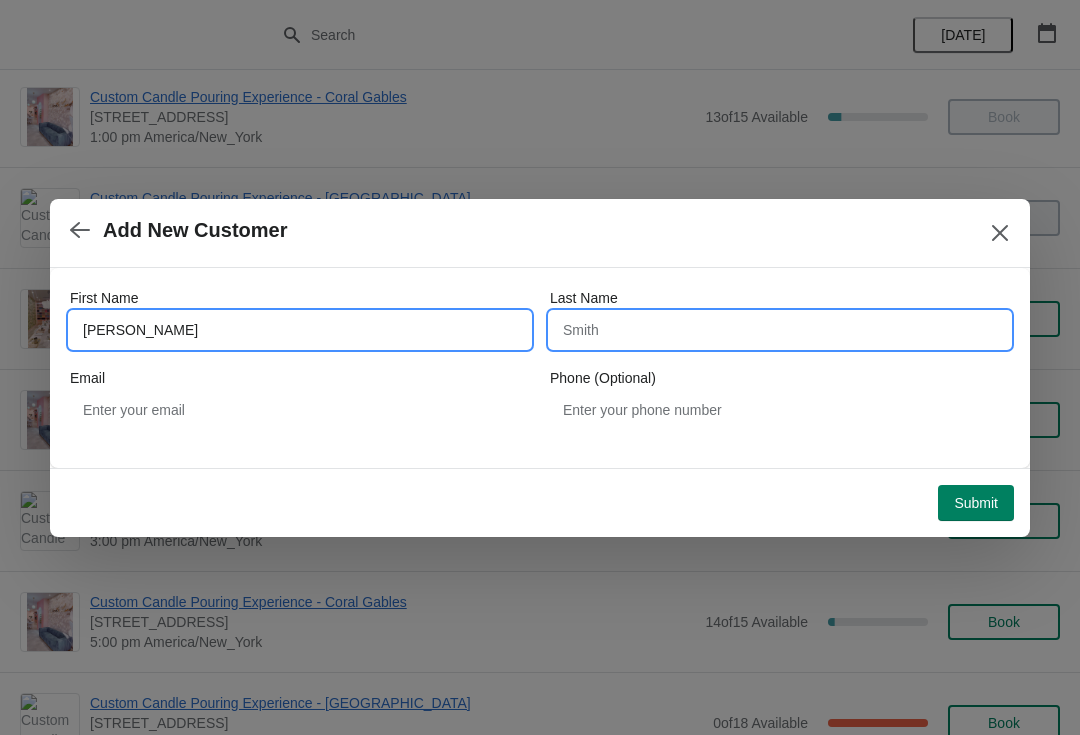 click on "Last Name" at bounding box center [780, 330] 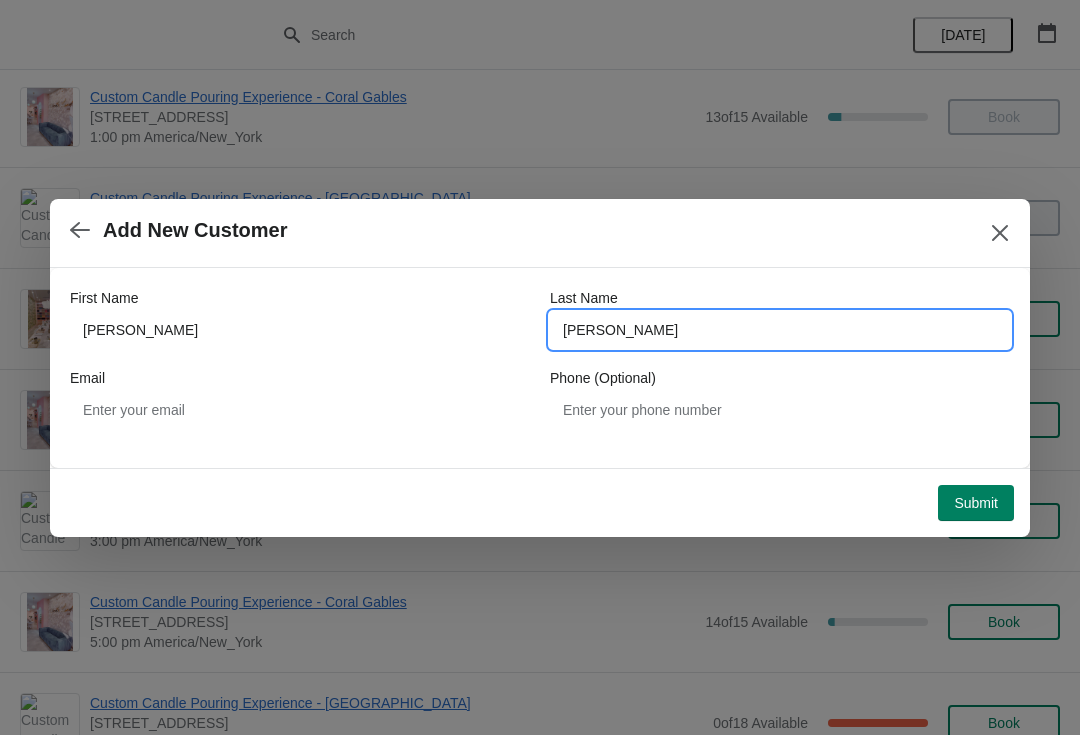 type on "Romero" 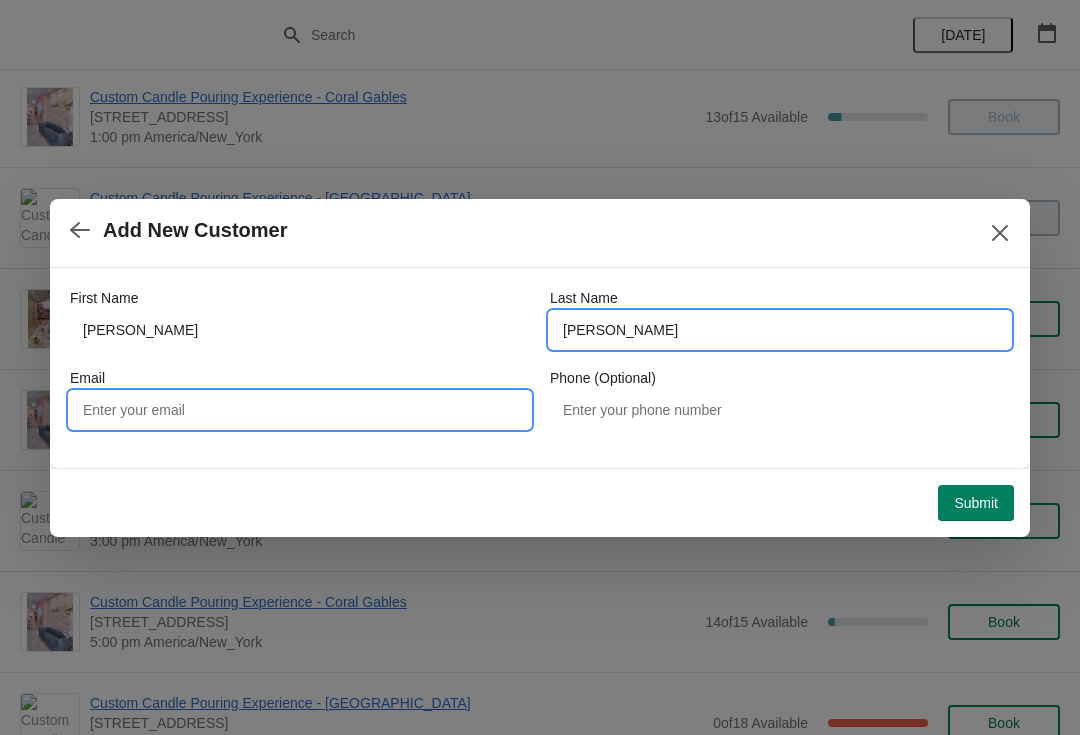 click on "Email" at bounding box center [300, 410] 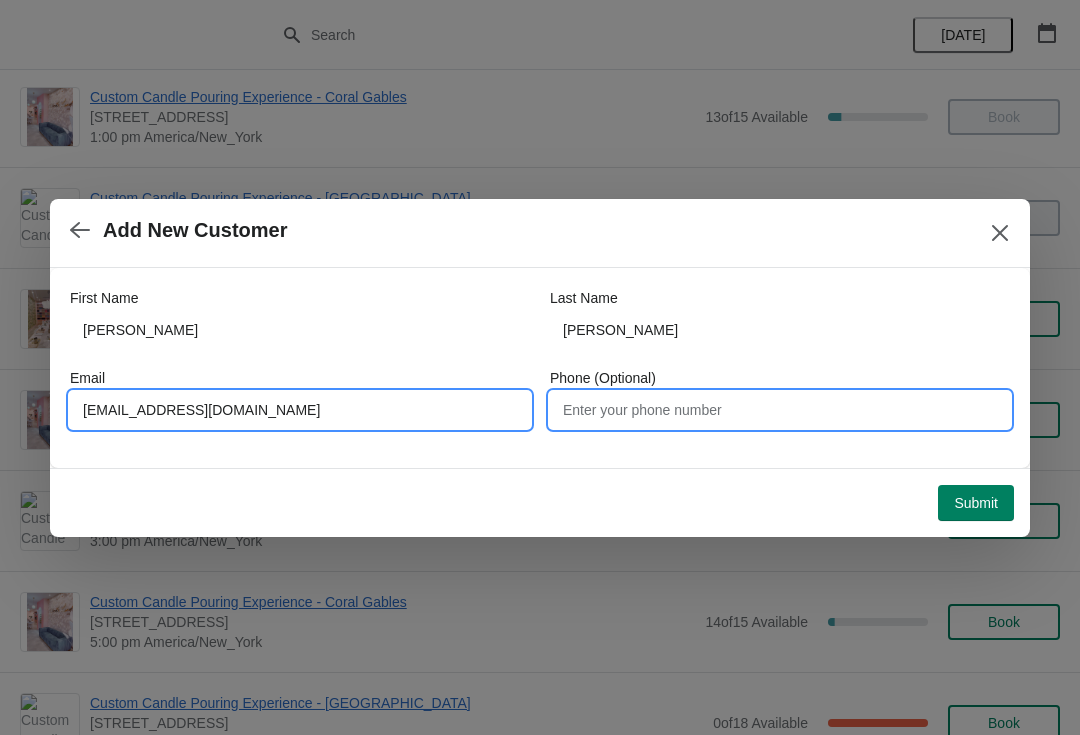click on "Phone (Optional)" at bounding box center [780, 410] 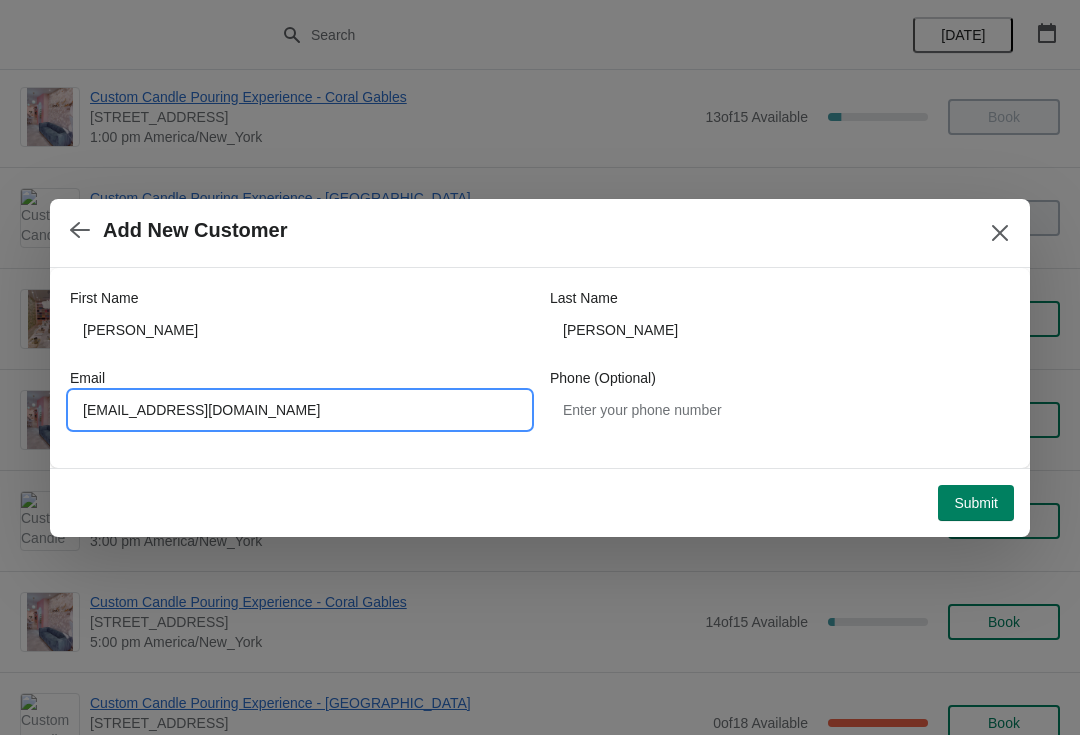 click on "Juliemoncano@gmail.com" at bounding box center [300, 410] 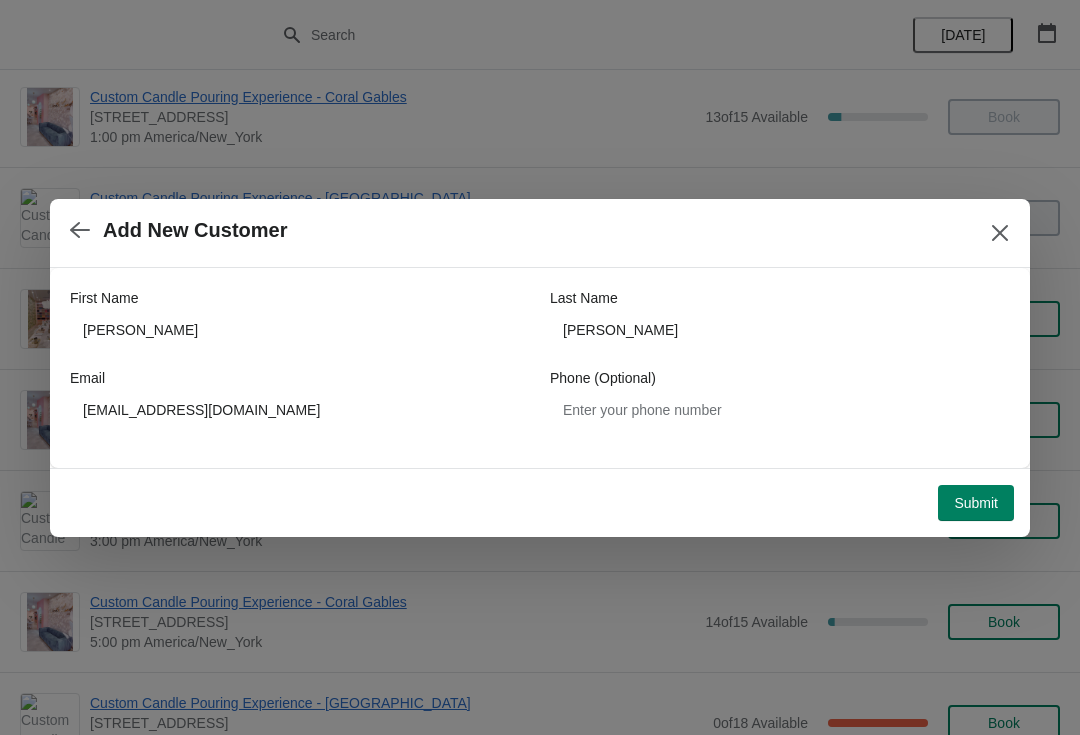click on "Submit" at bounding box center [976, 503] 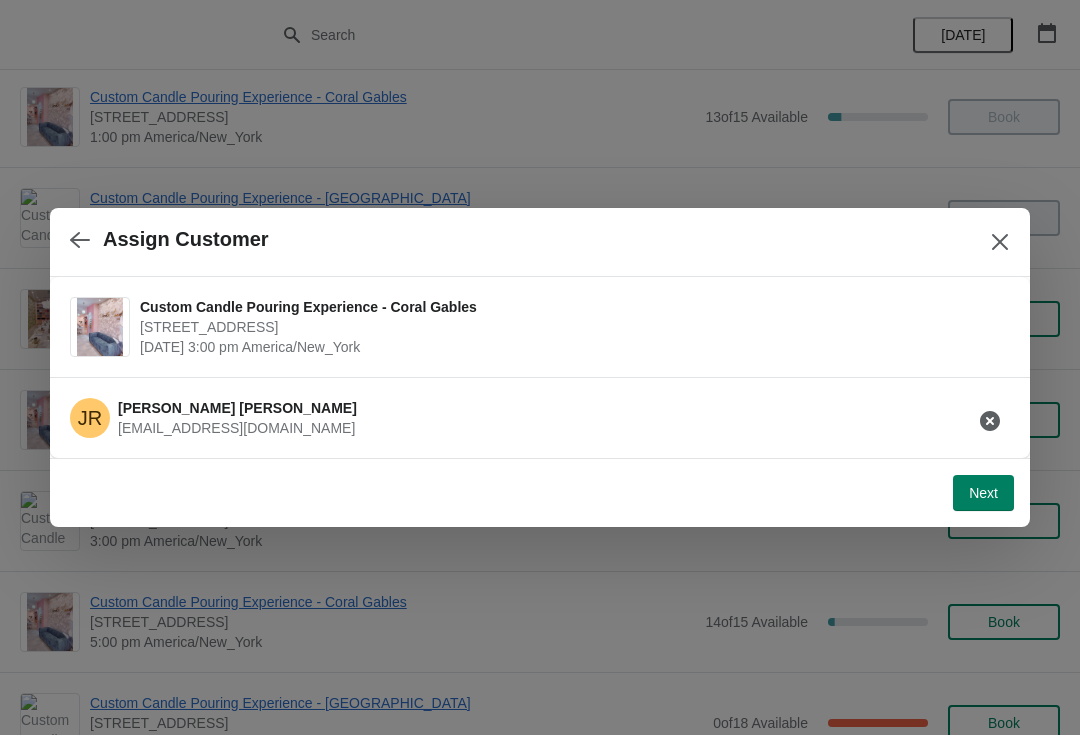 click on "Next" at bounding box center [983, 493] 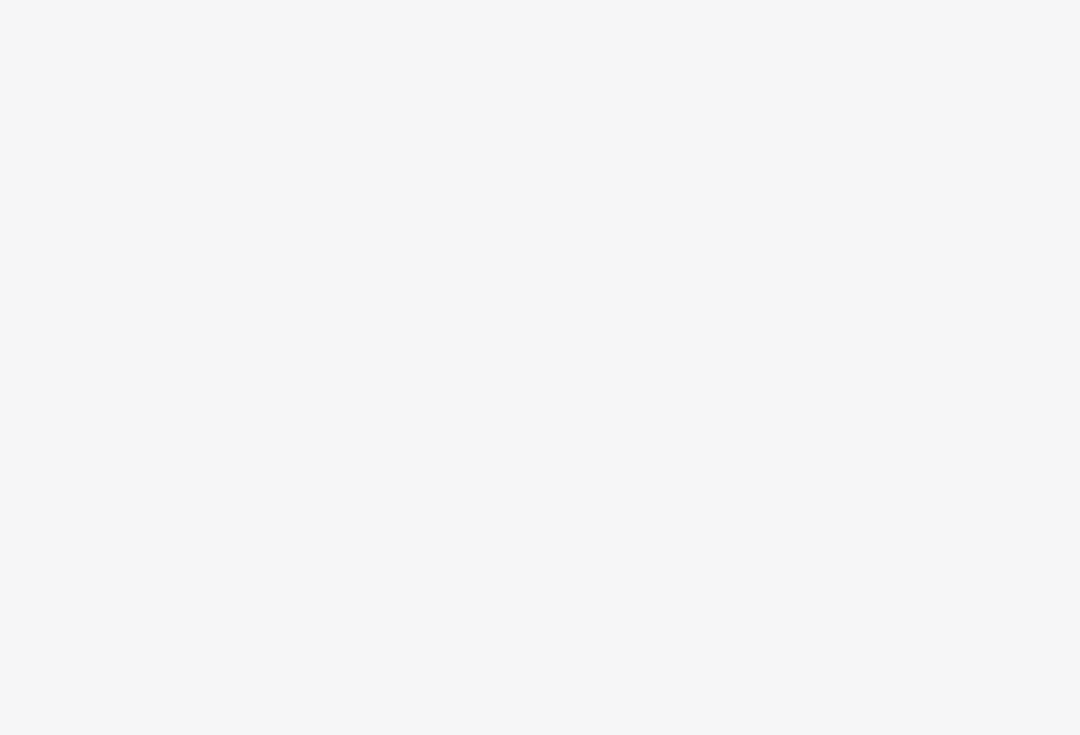 scroll, scrollTop: 0, scrollLeft: 0, axis: both 